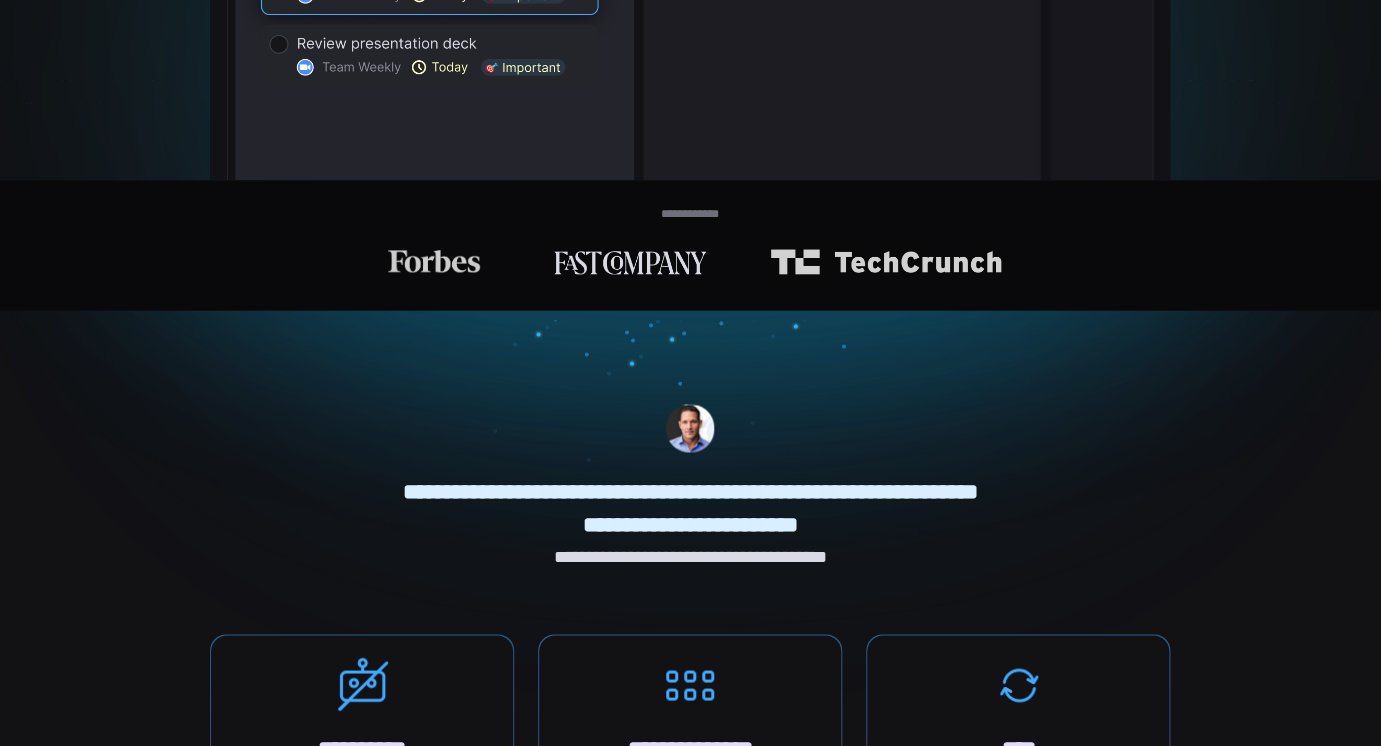 scroll, scrollTop: 0, scrollLeft: 0, axis: both 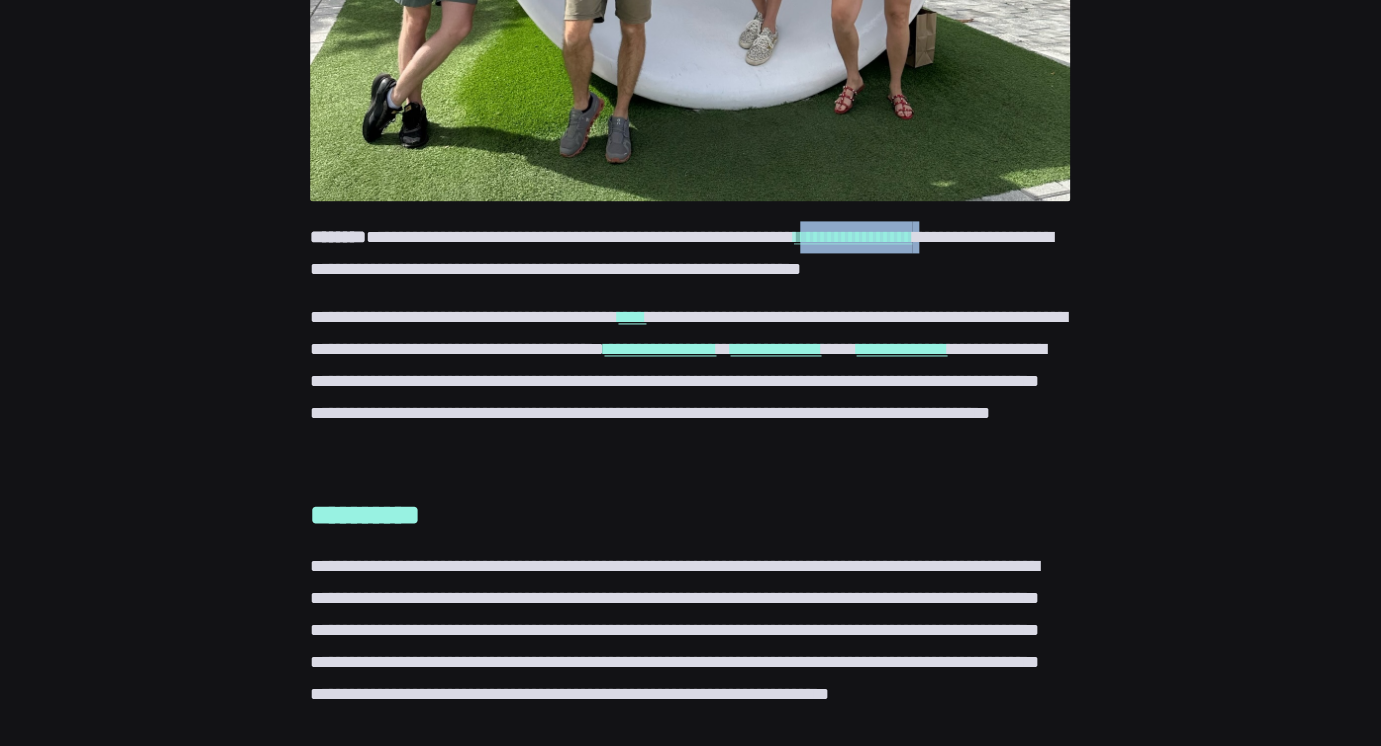 drag, startPoint x: 1039, startPoint y: 246, endPoint x: 867, endPoint y: 247, distance: 172.00291 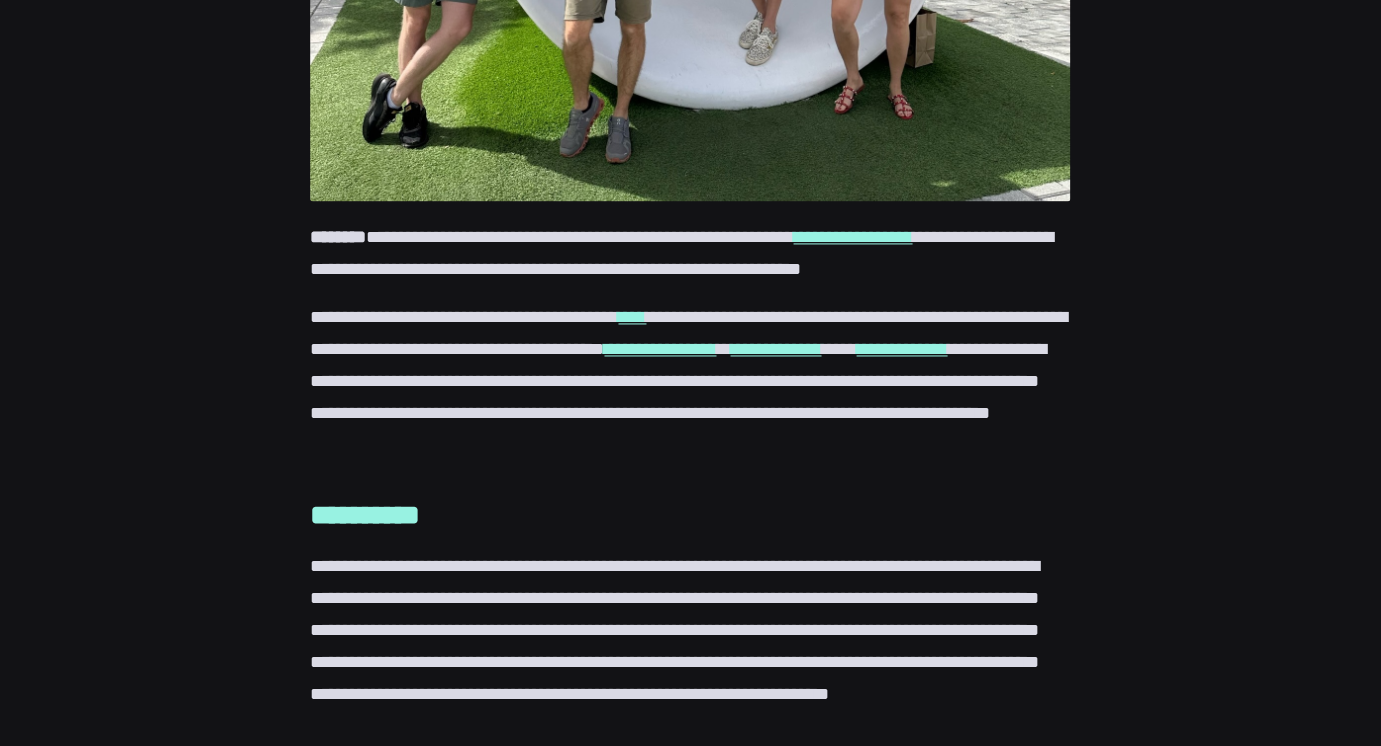 click on "**********" at bounding box center [690, 1372] 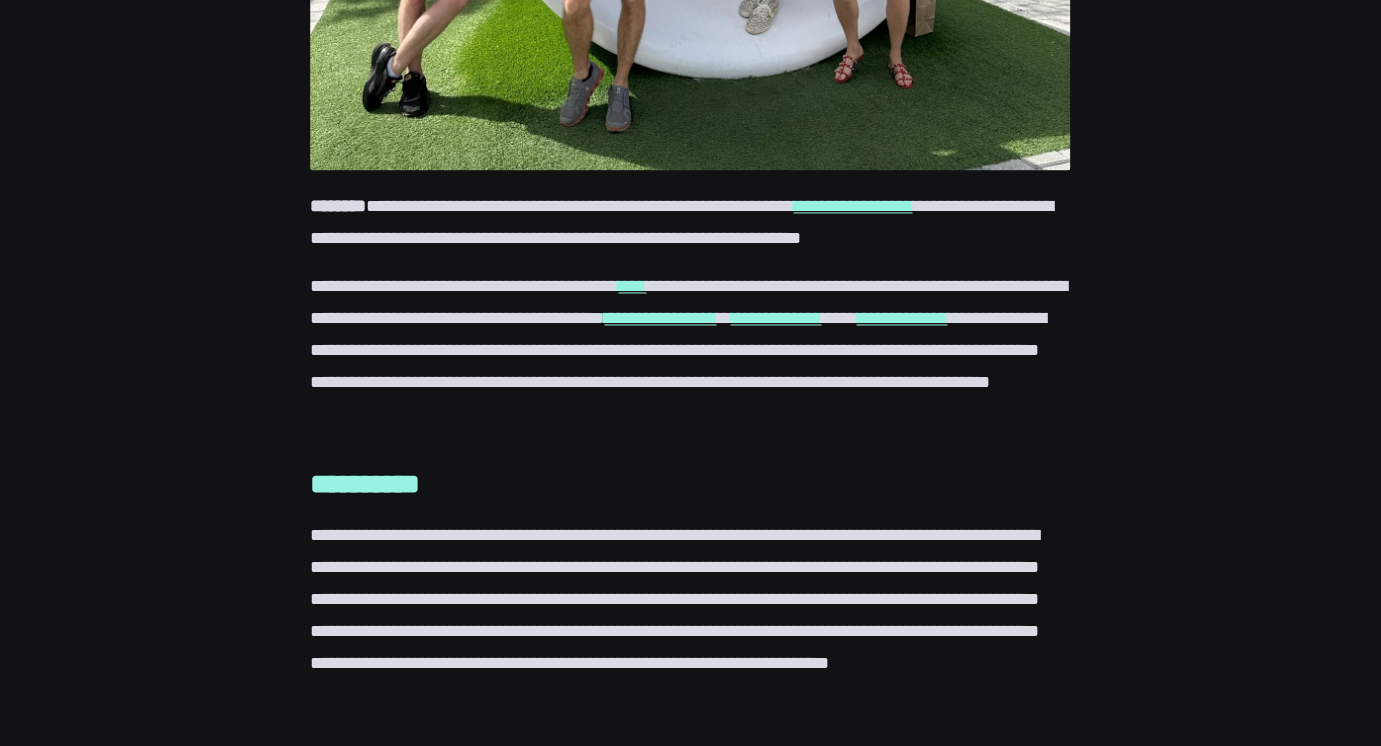 scroll, scrollTop: 931, scrollLeft: 0, axis: vertical 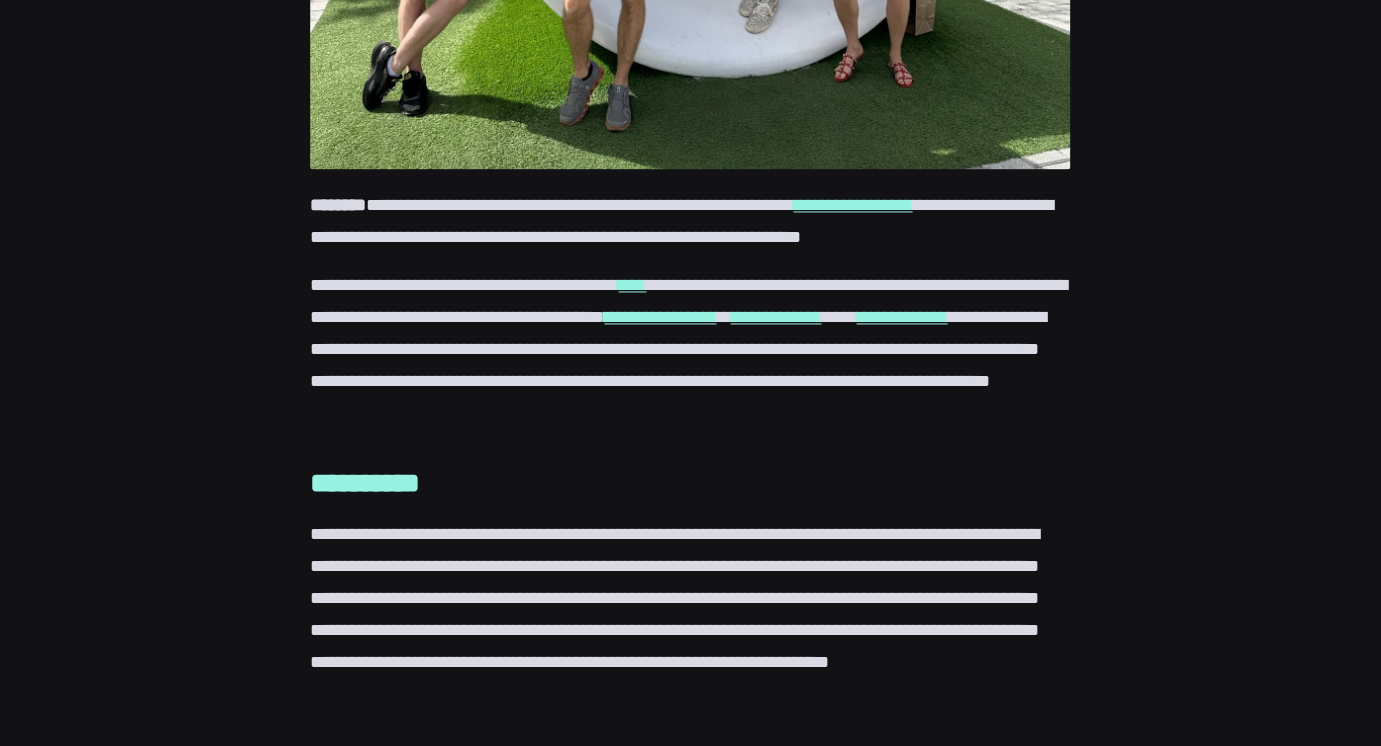 click on "**********" at bounding box center [690, 1340] 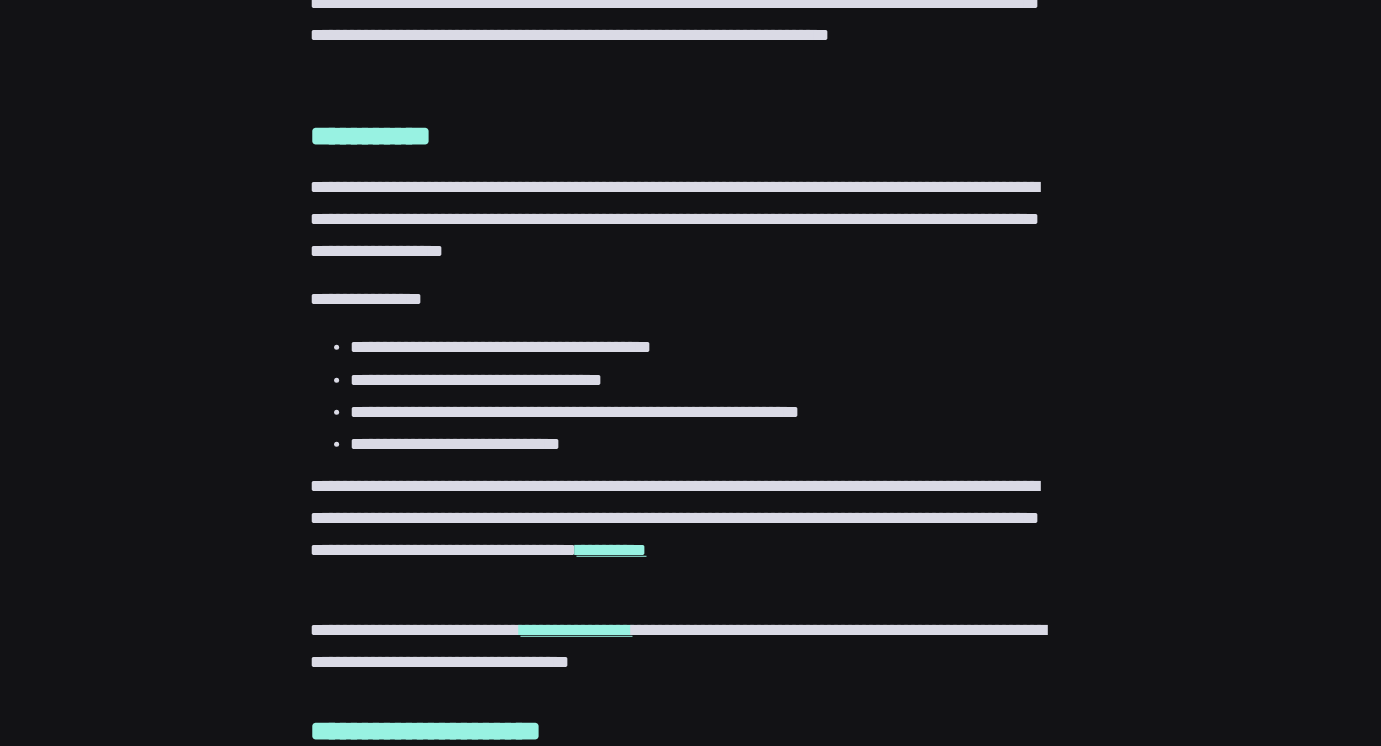 scroll, scrollTop: 1560, scrollLeft: 0, axis: vertical 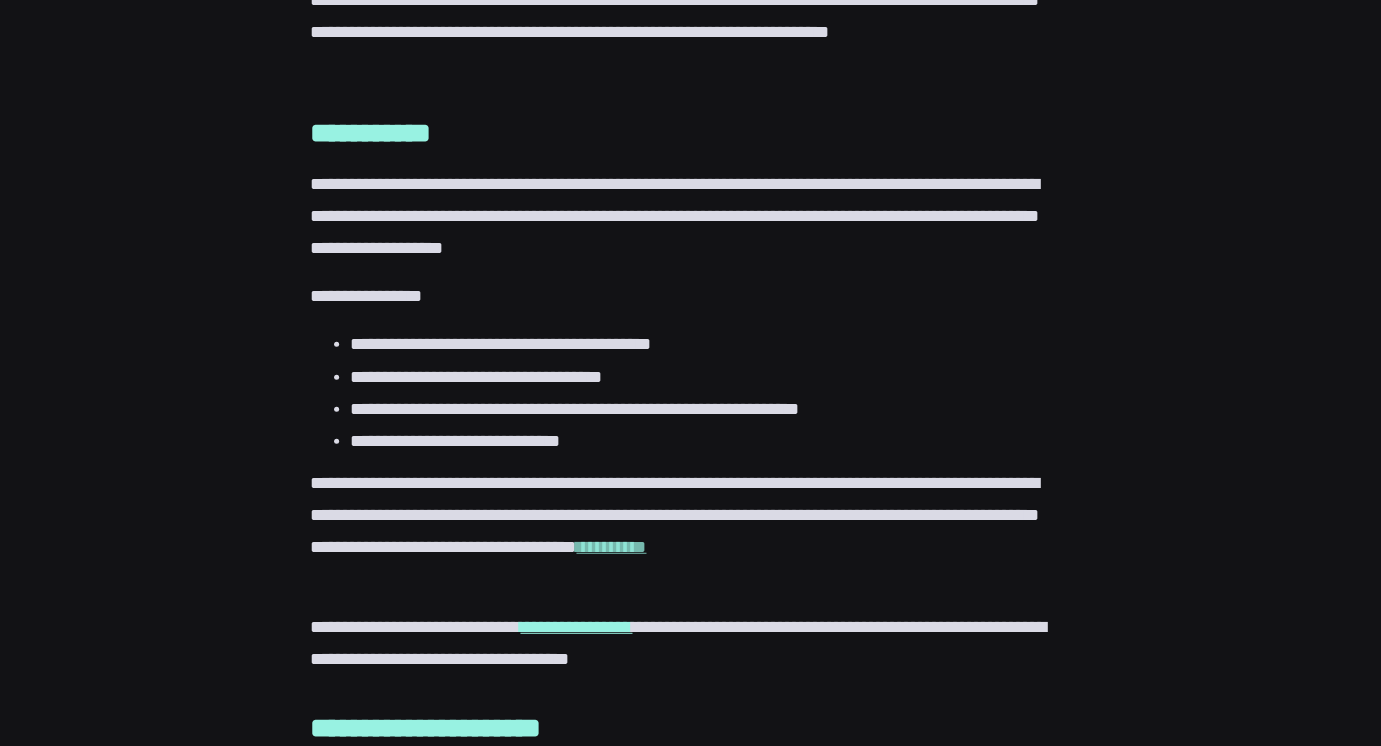 click on "*********" at bounding box center (611, 547) 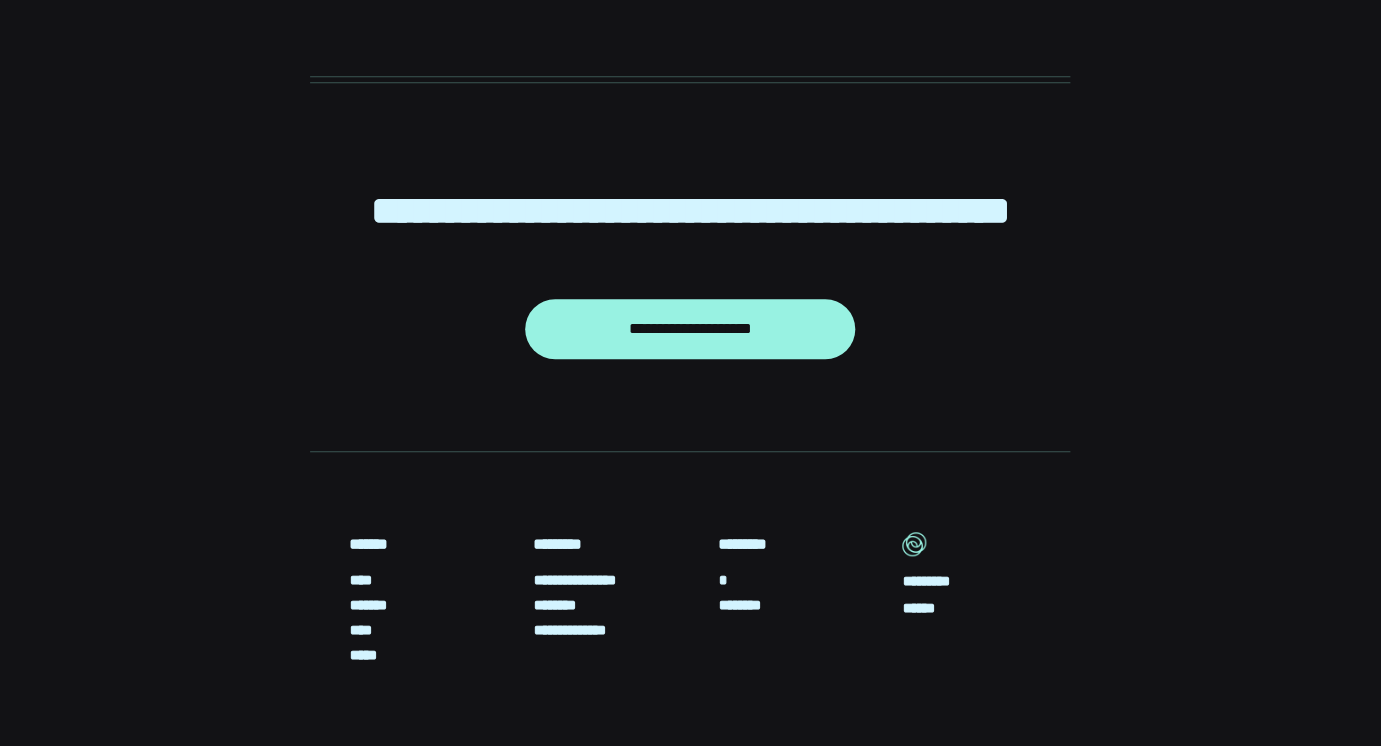 scroll, scrollTop: 5910, scrollLeft: 0, axis: vertical 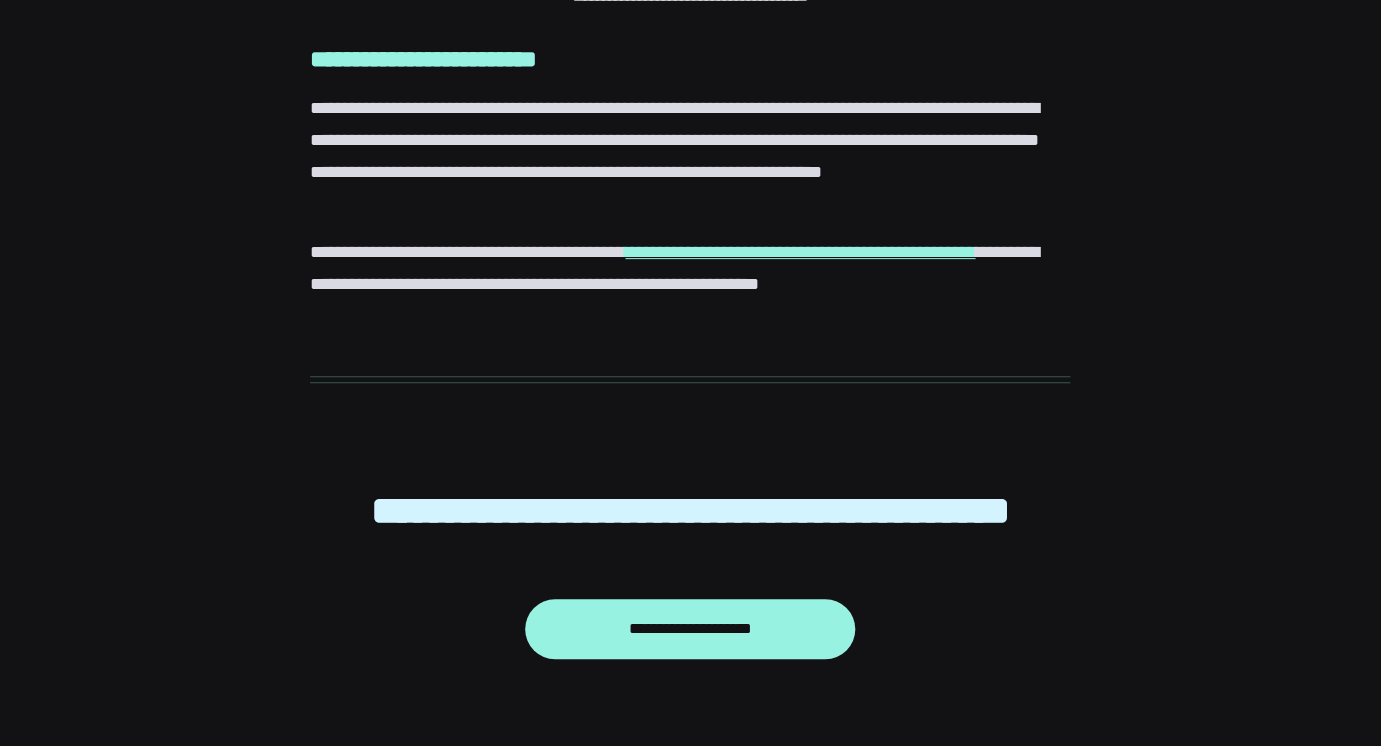 click on "**********" at bounding box center (690, 268) 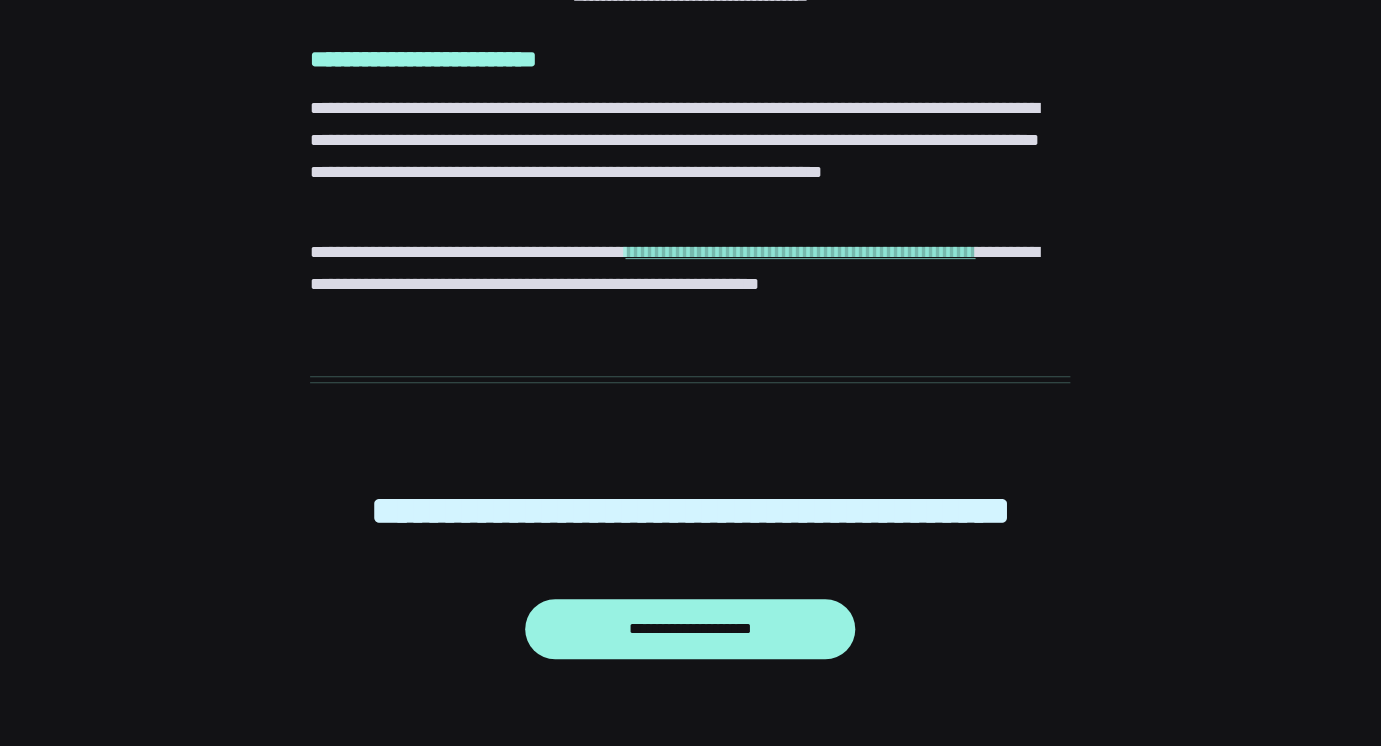click on "**********" at bounding box center [800, 252] 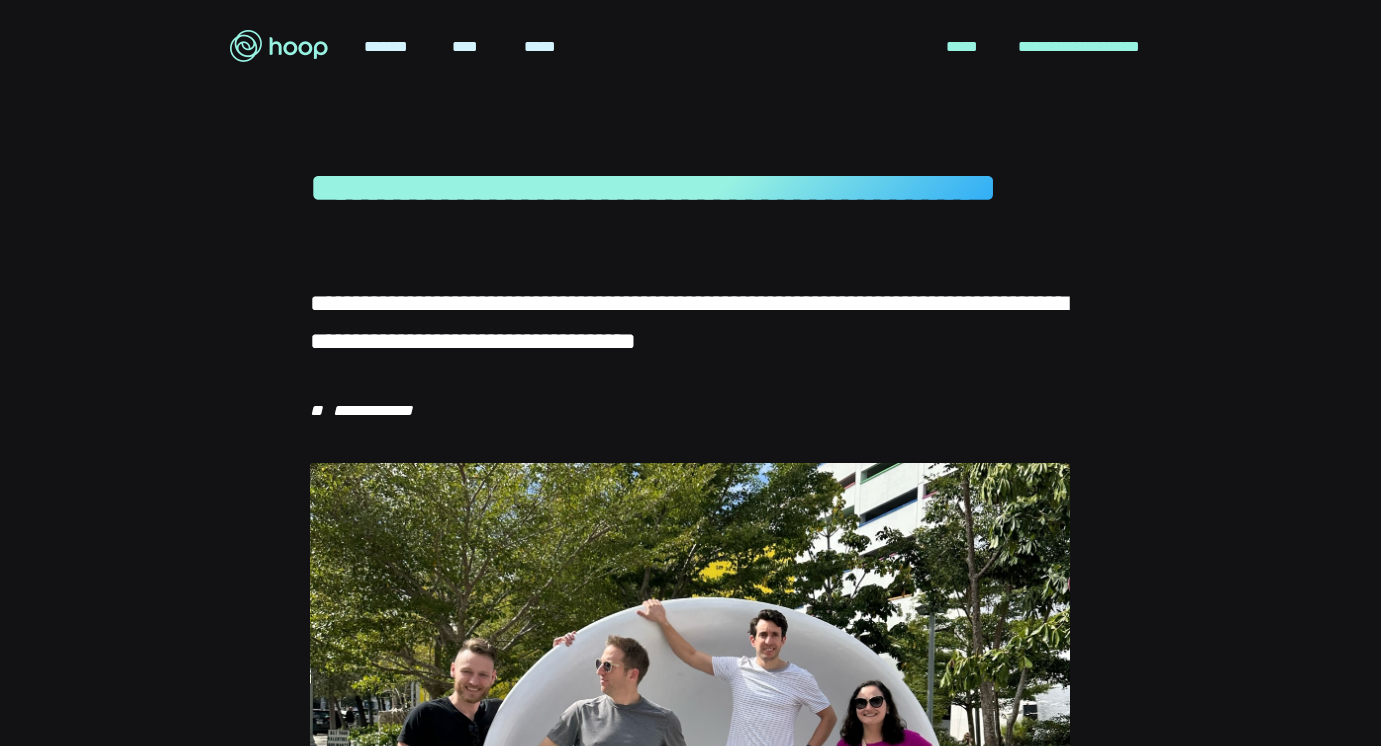 scroll, scrollTop: 1560, scrollLeft: 0, axis: vertical 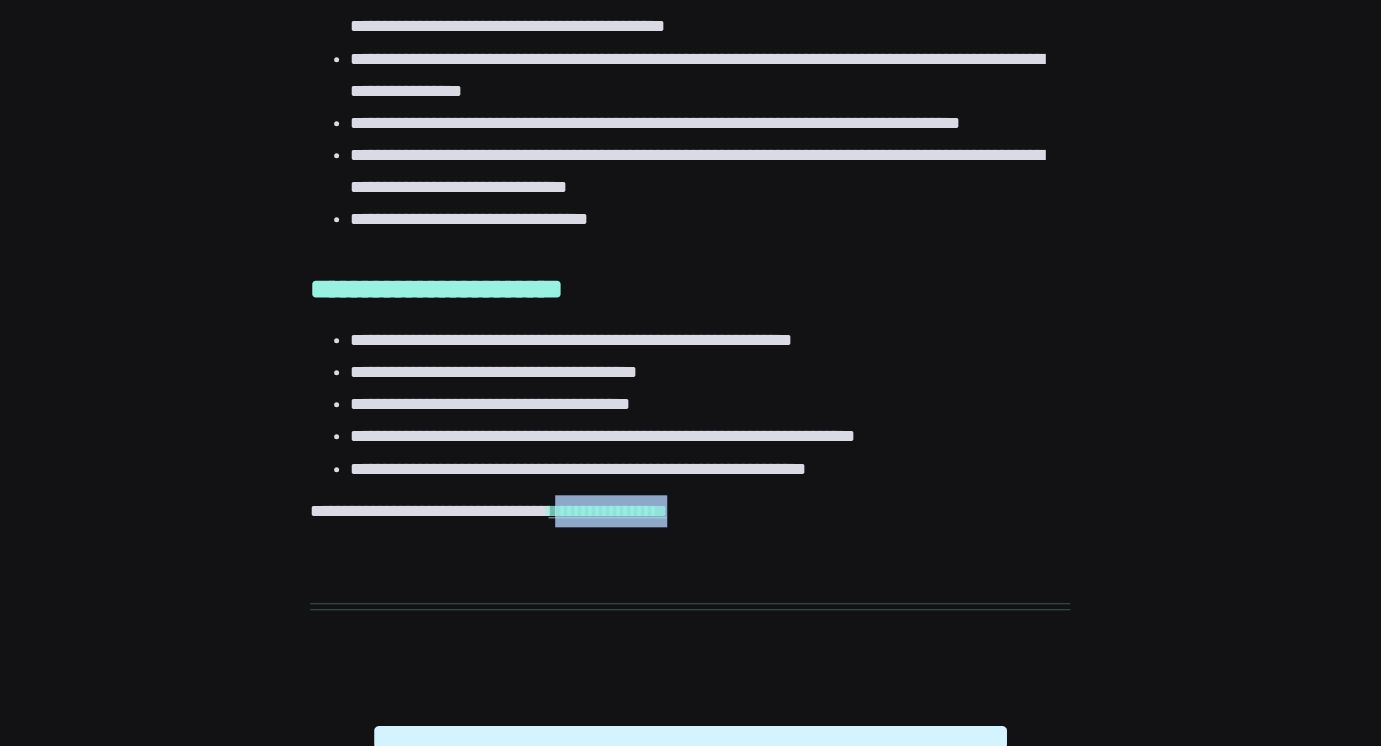 drag, startPoint x: 800, startPoint y: 530, endPoint x: 602, endPoint y: 514, distance: 198.64542 